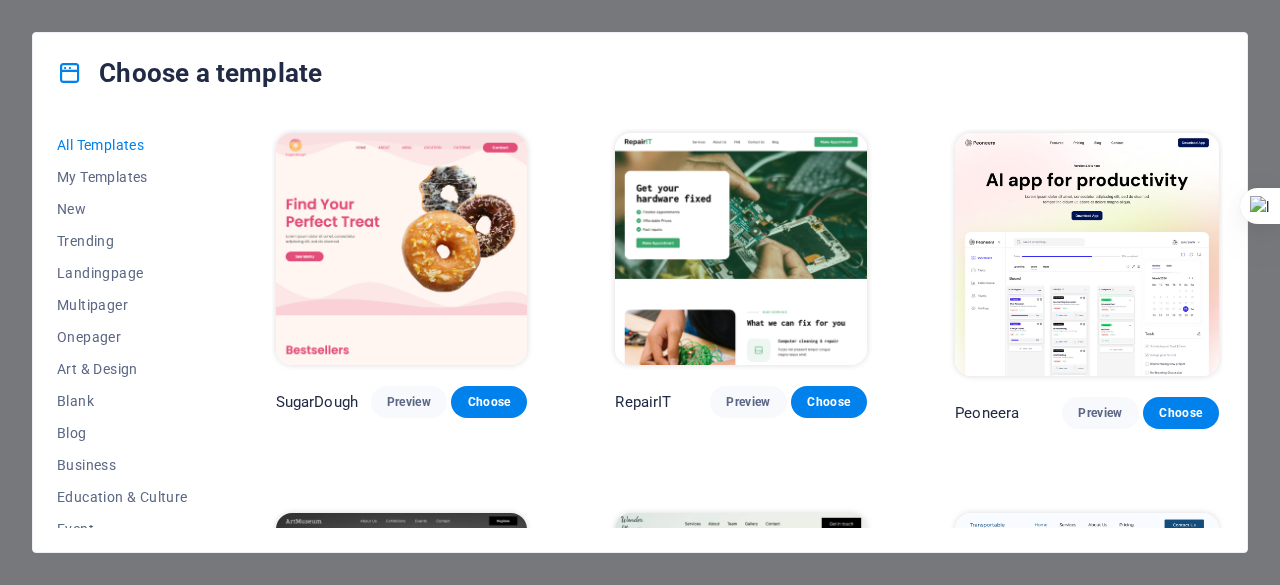 scroll, scrollTop: 0, scrollLeft: 0, axis: both 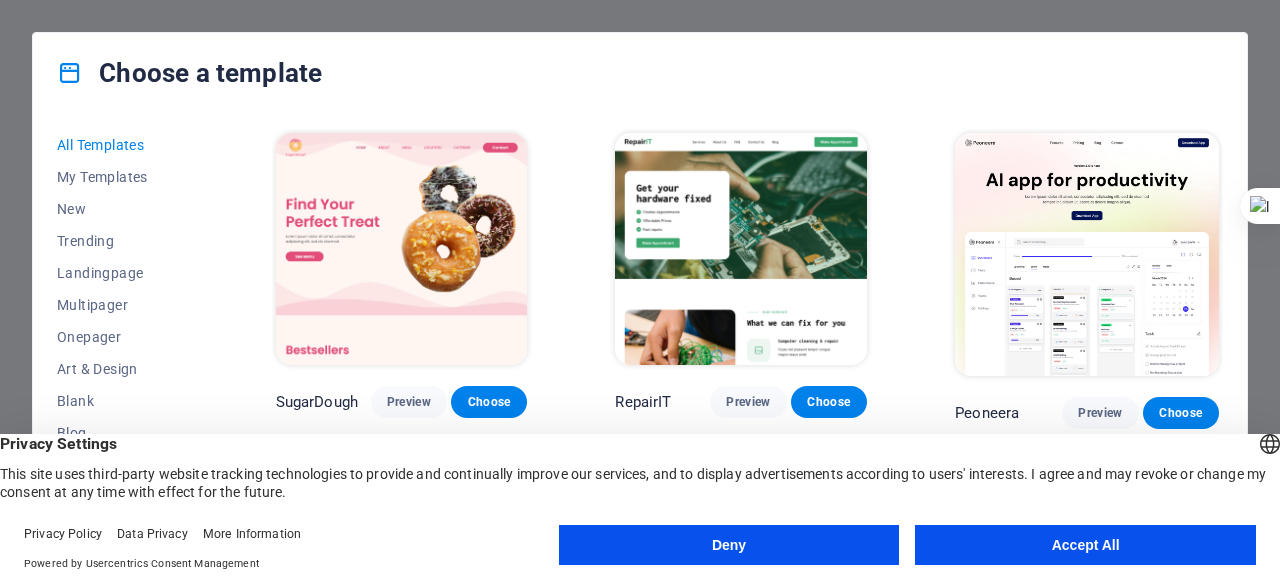 drag, startPoint x: 215, startPoint y: 287, endPoint x: 207, endPoint y: 363, distance: 76.41989 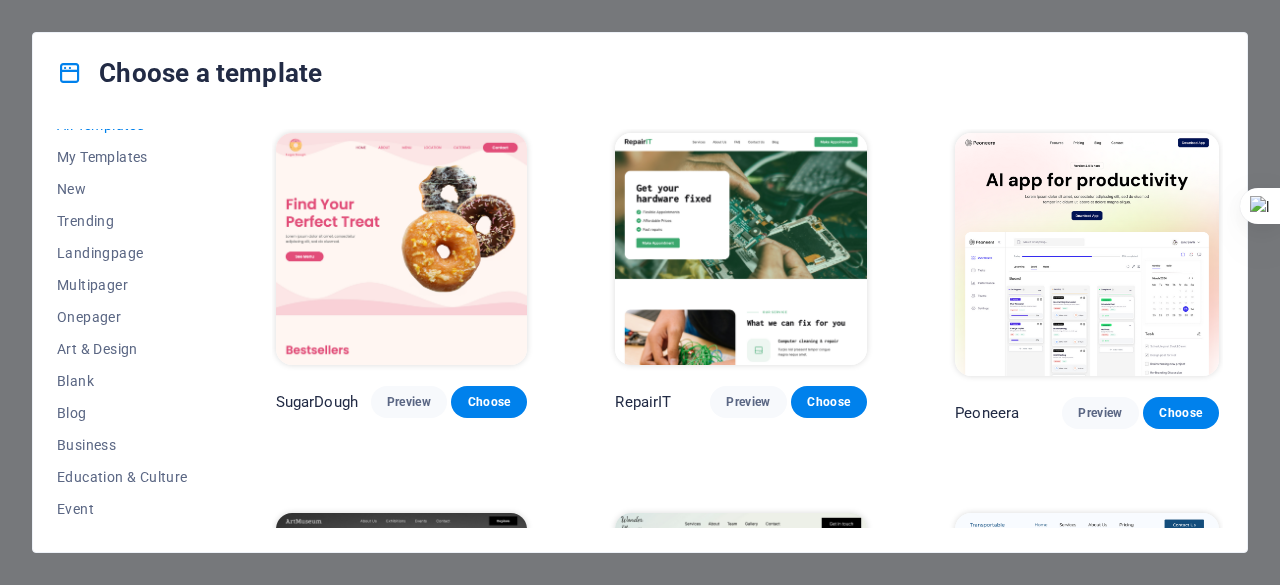 scroll, scrollTop: 0, scrollLeft: 0, axis: both 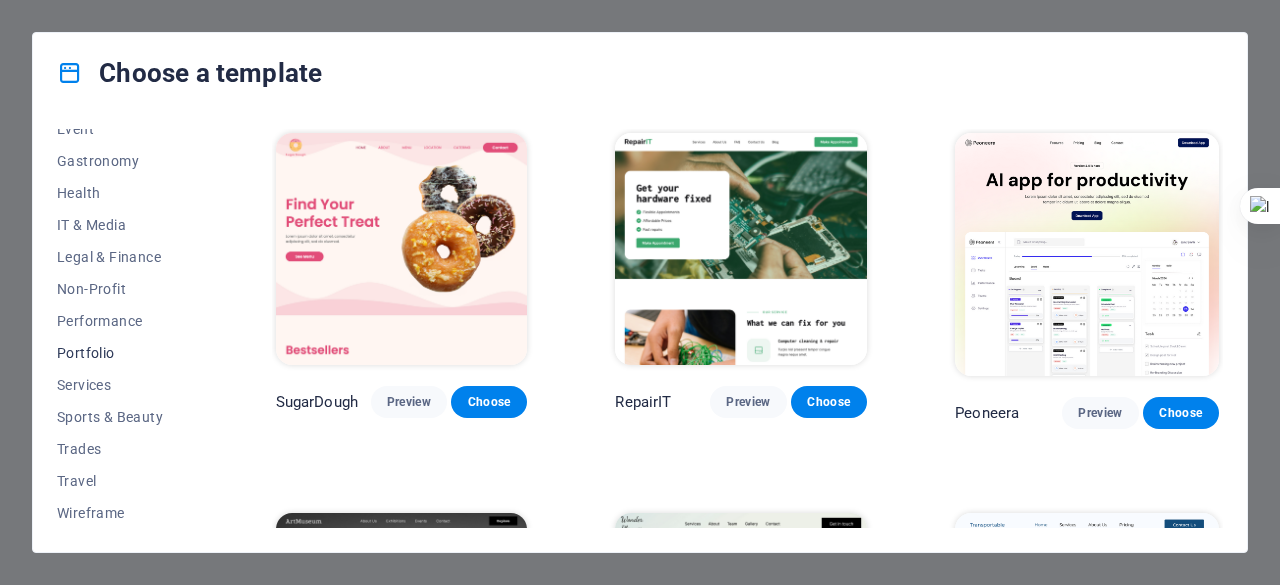 click on "Portfolio" at bounding box center (122, 353) 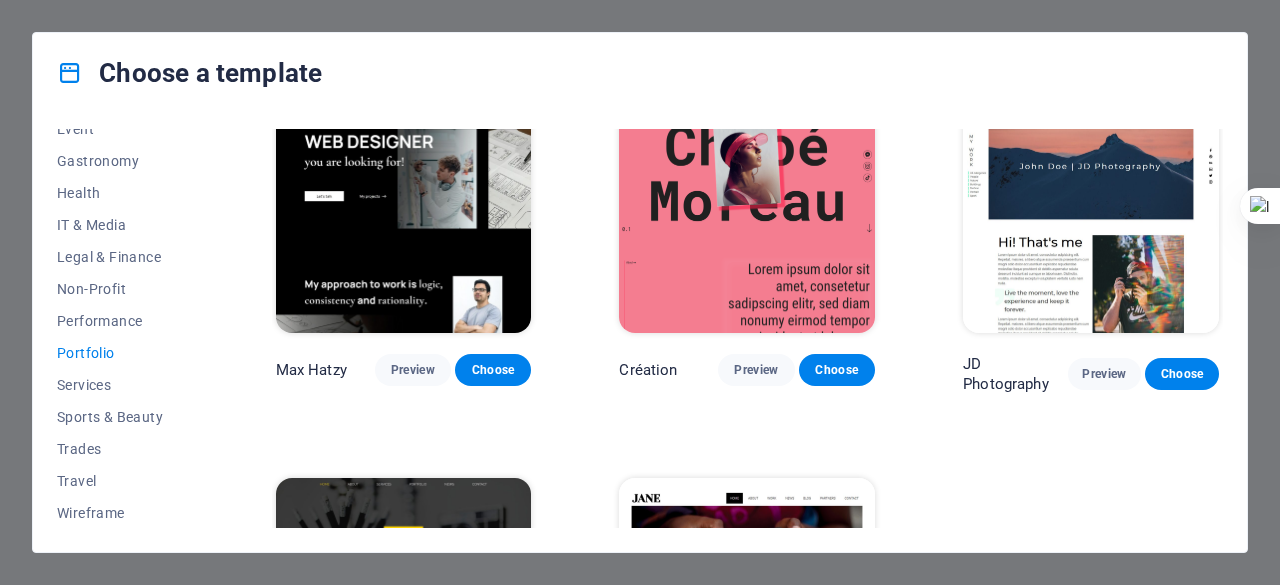 scroll, scrollTop: 646, scrollLeft: 0, axis: vertical 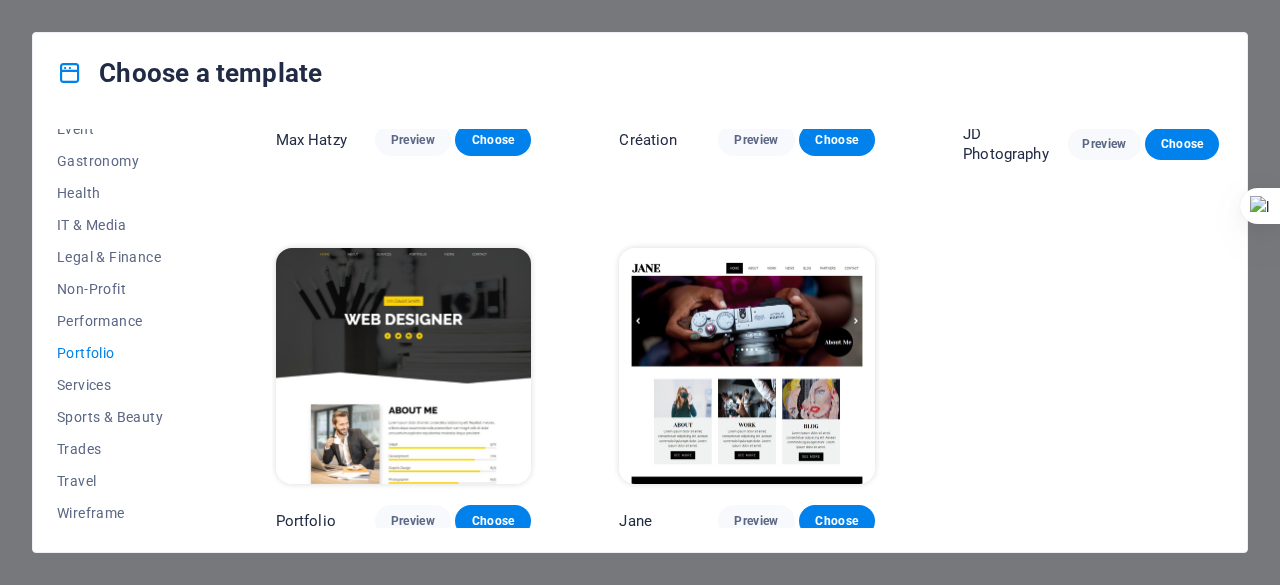 drag, startPoint x: 209, startPoint y: 339, endPoint x: 206, endPoint y: 132, distance: 207.02174 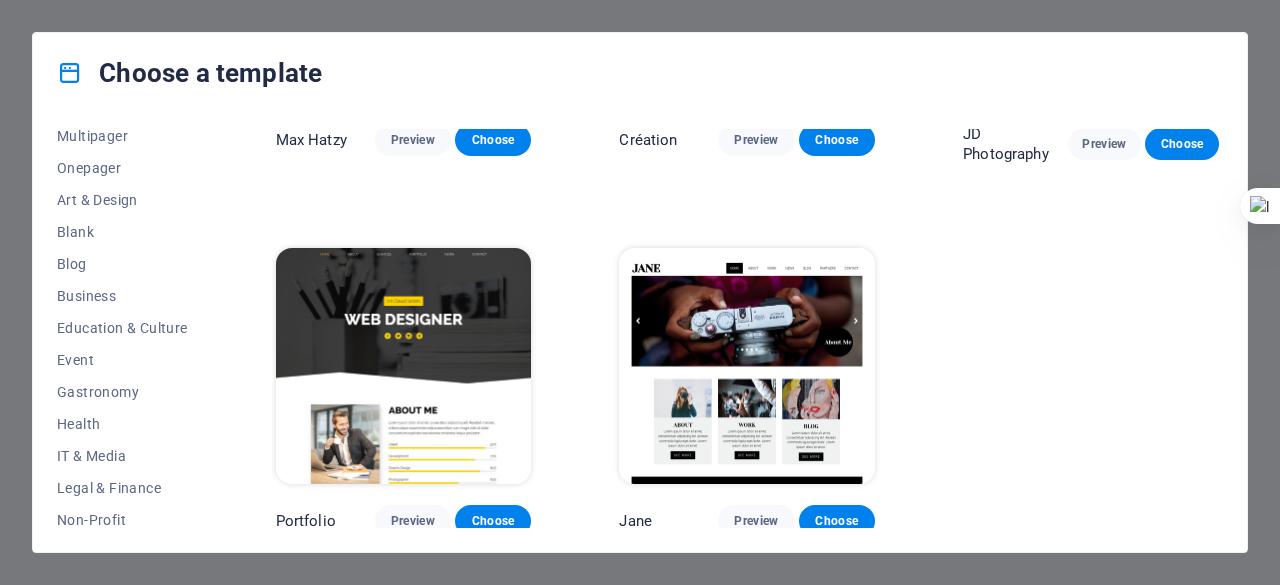 scroll, scrollTop: 160, scrollLeft: 0, axis: vertical 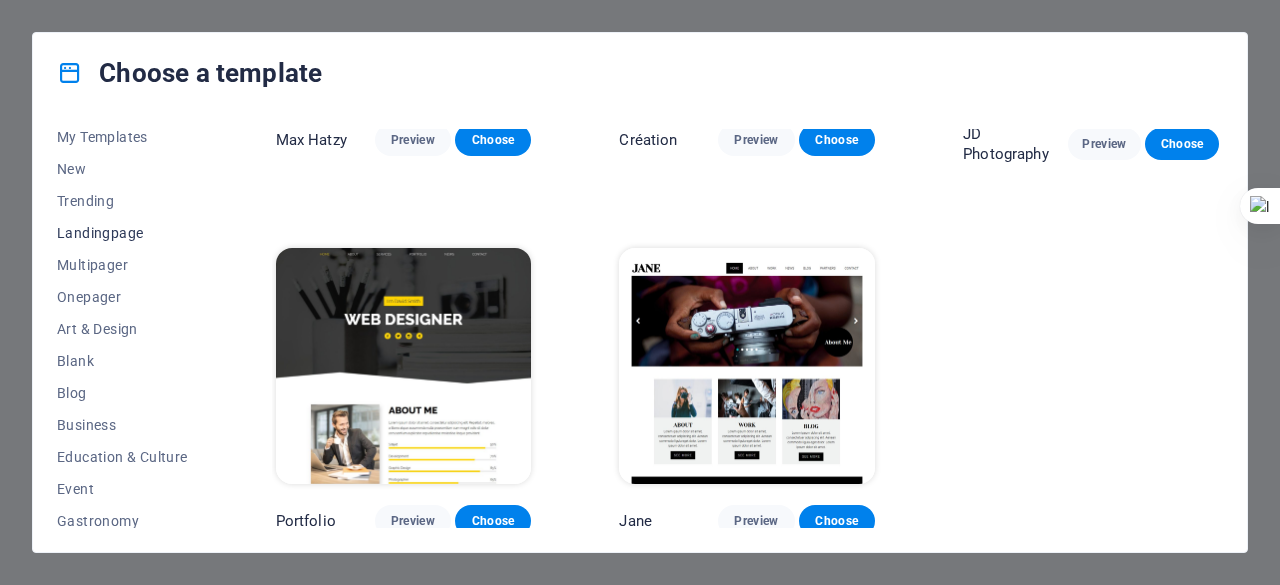 click on "Landingpage" at bounding box center (122, 233) 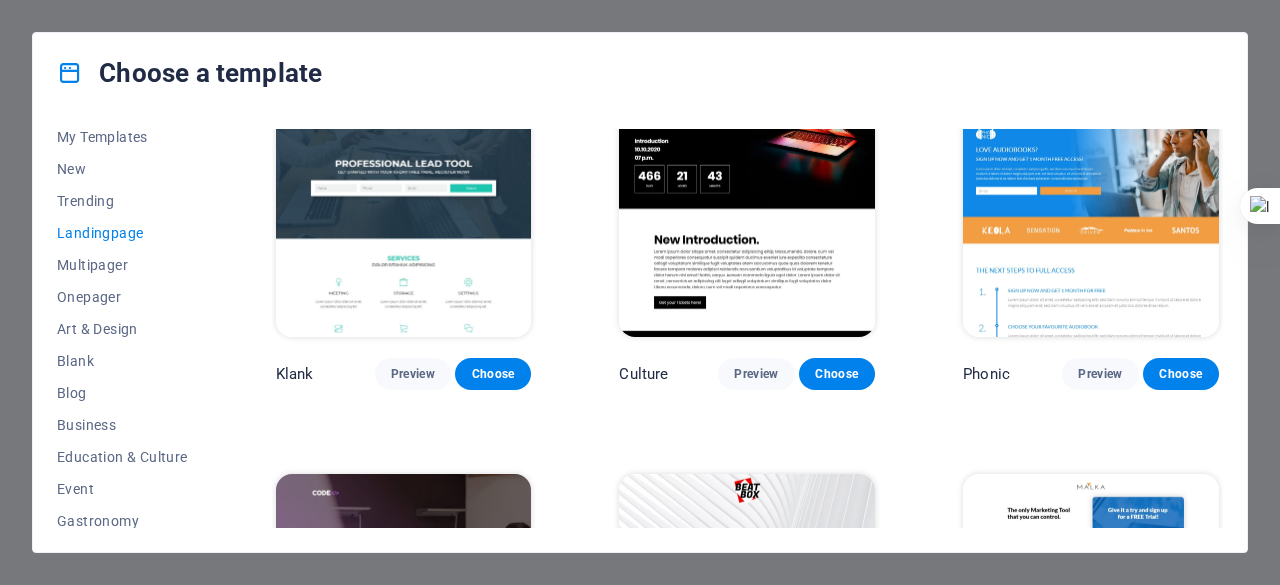 scroll, scrollTop: 0, scrollLeft: 0, axis: both 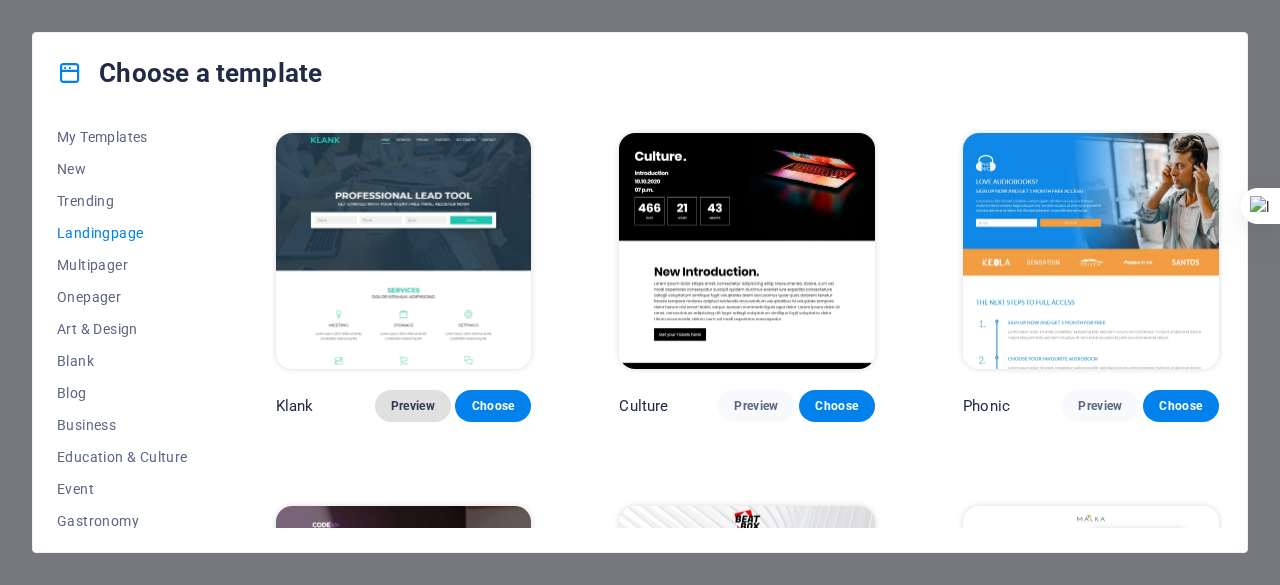 click on "Preview" at bounding box center (413, 406) 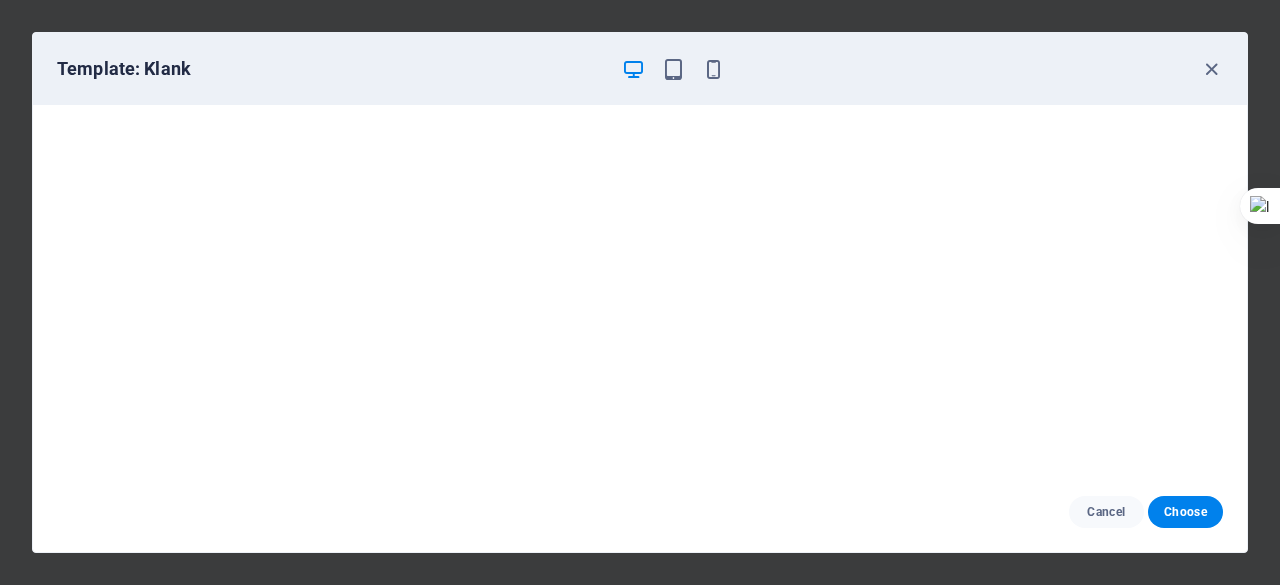 scroll, scrollTop: 4, scrollLeft: 0, axis: vertical 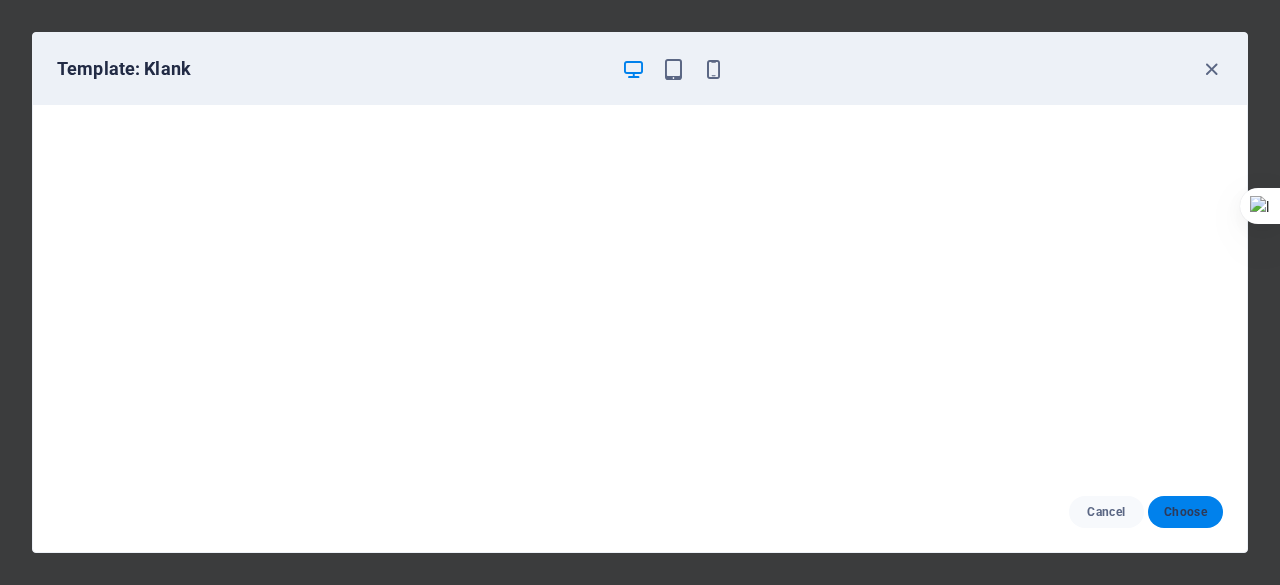 click on "Choose" at bounding box center (1185, 512) 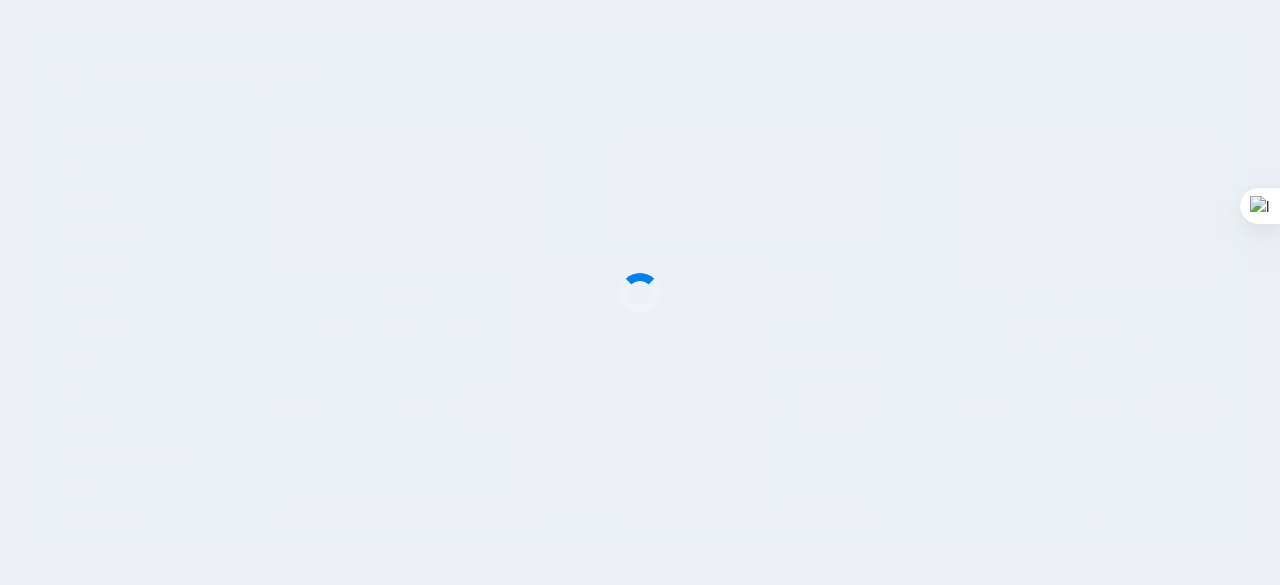 click at bounding box center (640, 292) 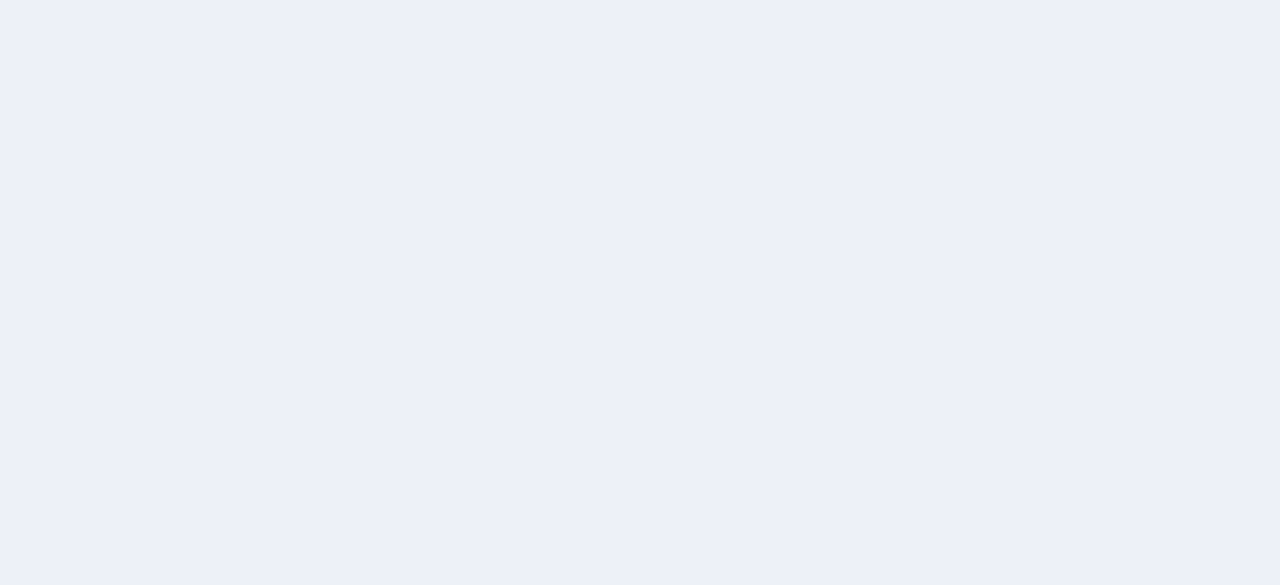scroll, scrollTop: 0, scrollLeft: 0, axis: both 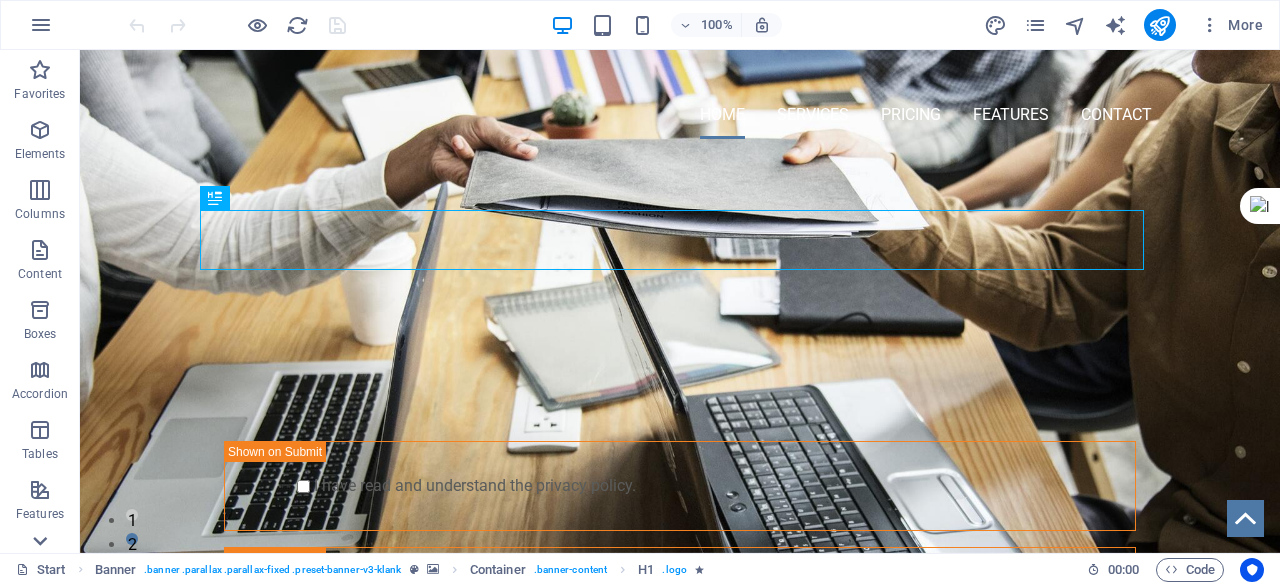 click 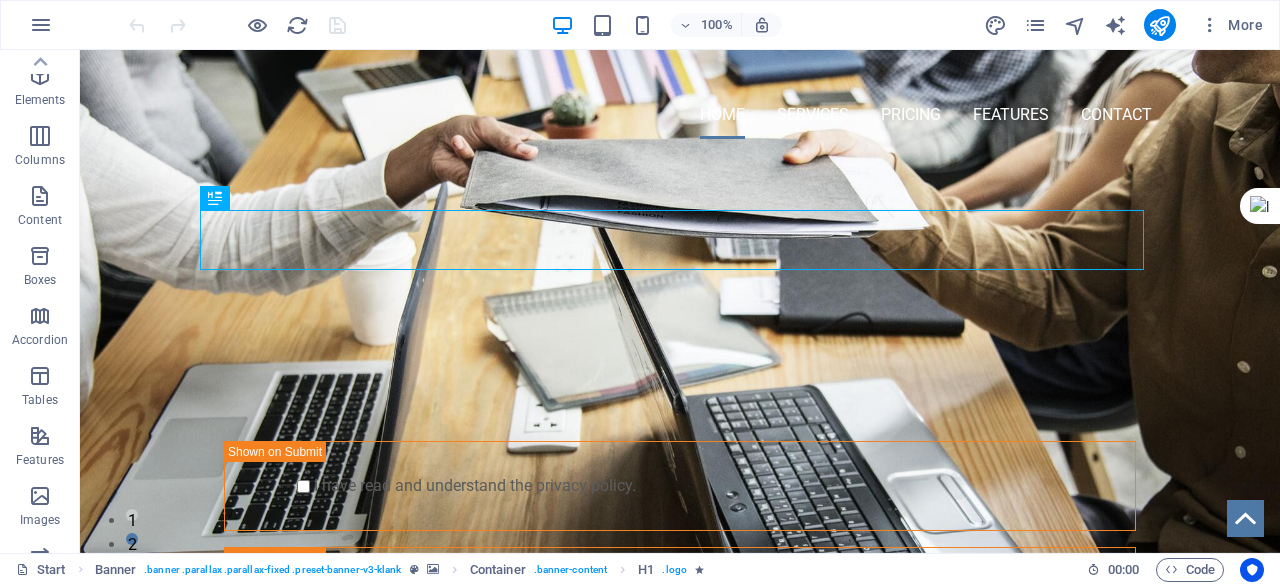 scroll, scrollTop: 0, scrollLeft: 0, axis: both 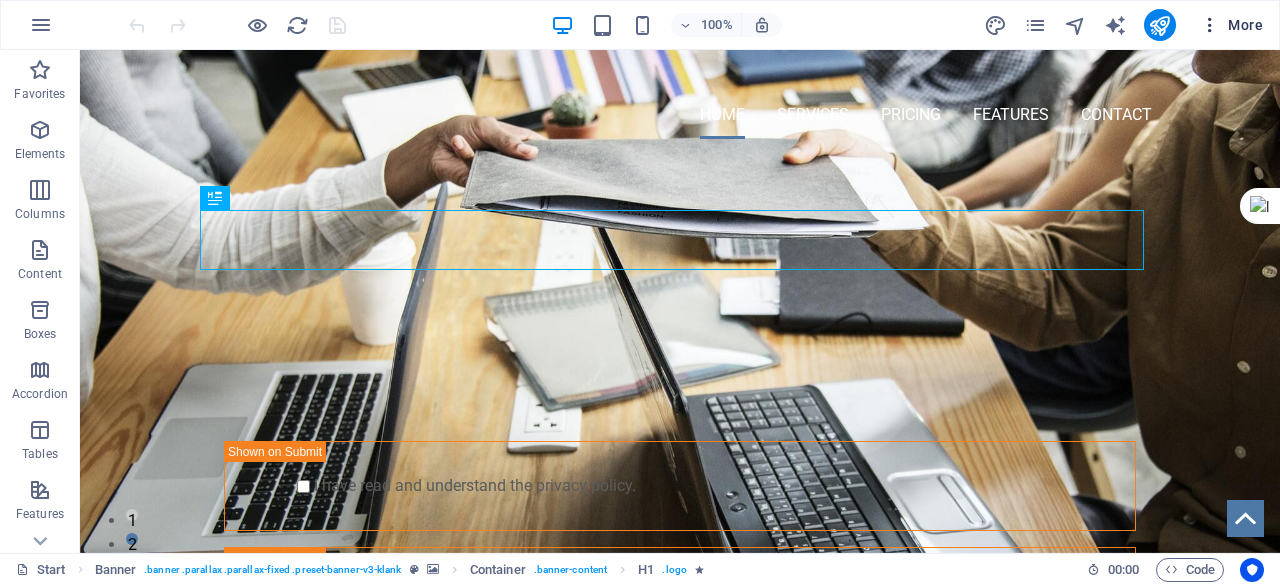 click at bounding box center (1210, 25) 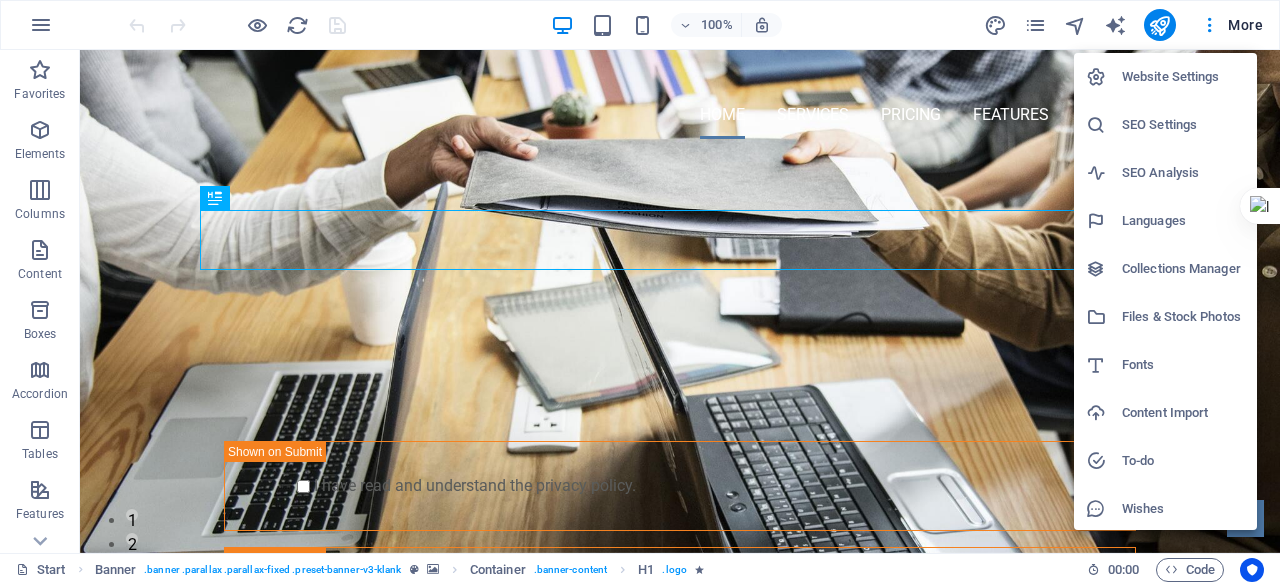 click at bounding box center (640, 292) 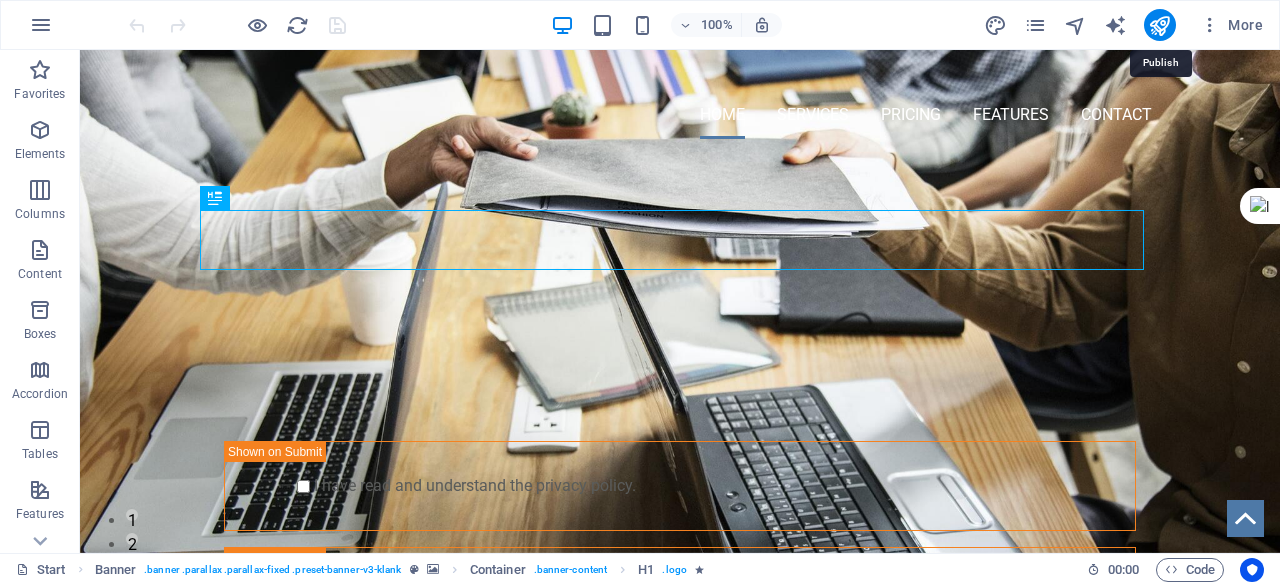 click at bounding box center (1159, 25) 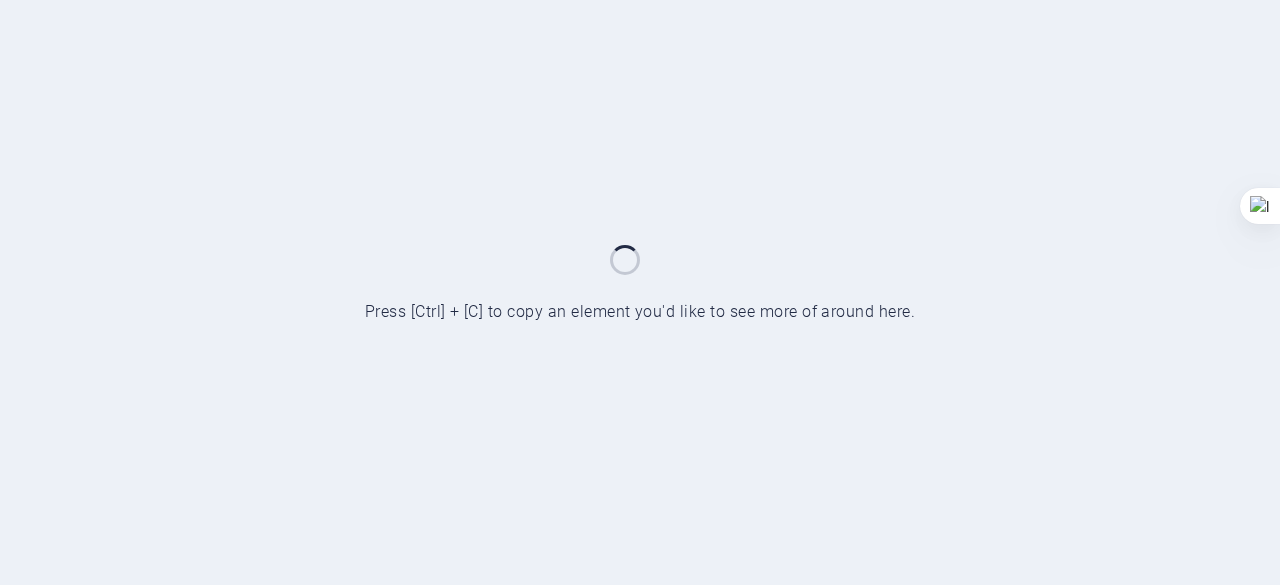 scroll, scrollTop: 0, scrollLeft: 0, axis: both 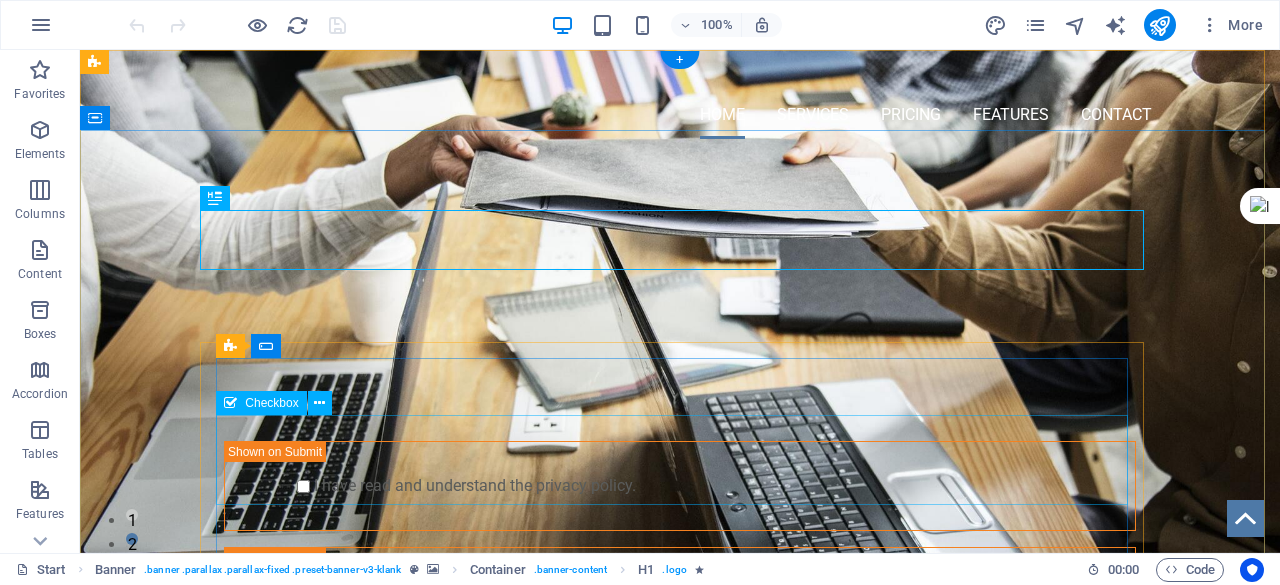 click on "I have read and understand the privacy policy." at bounding box center [680, 486] 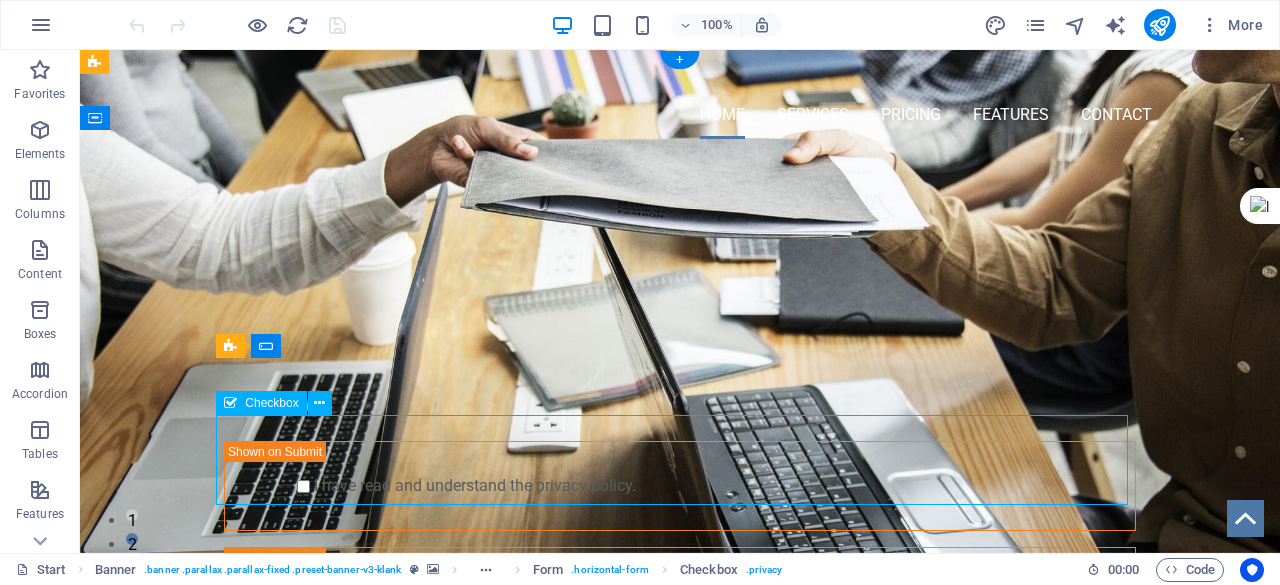click on "I have read and understand the privacy policy." at bounding box center [680, 486] 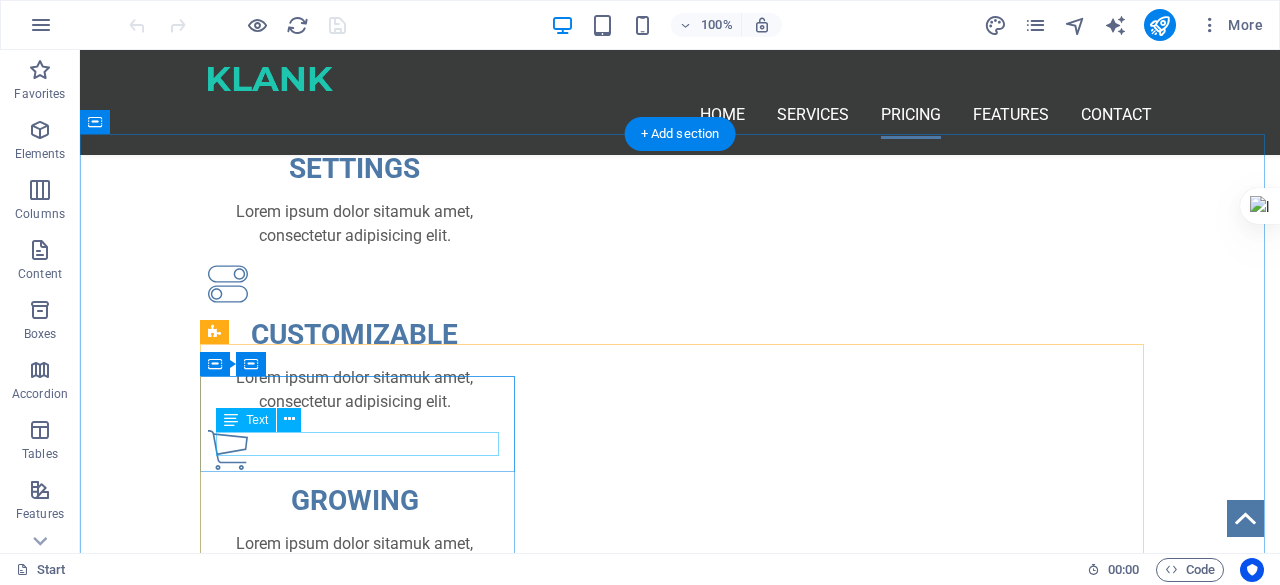 scroll, scrollTop: 1220, scrollLeft: 0, axis: vertical 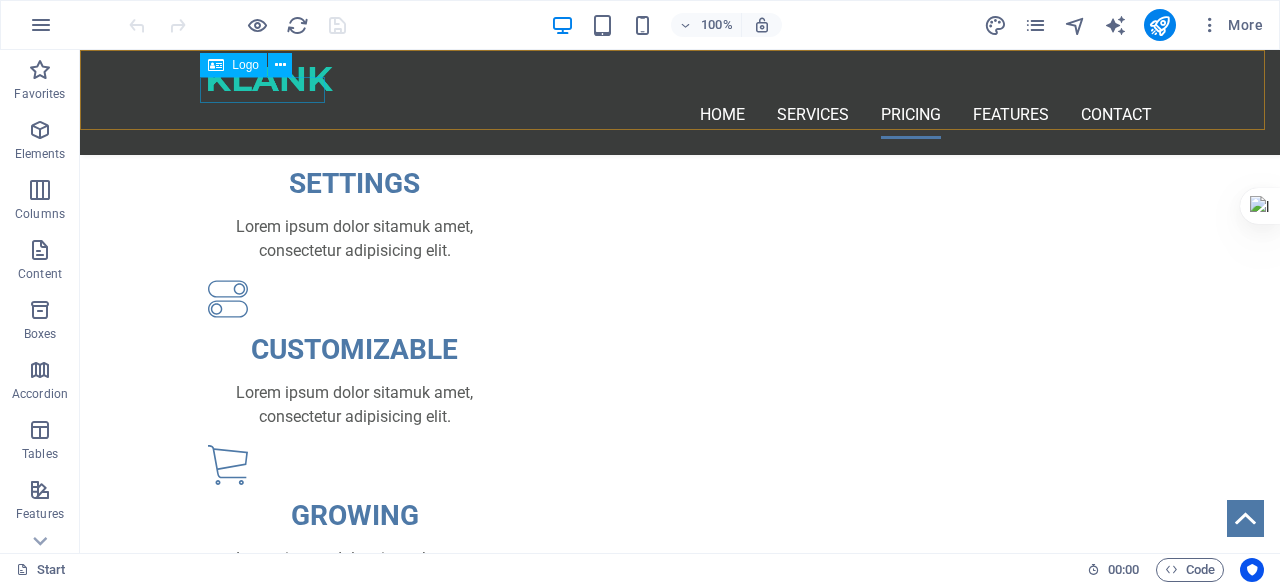 click at bounding box center [680, 78] 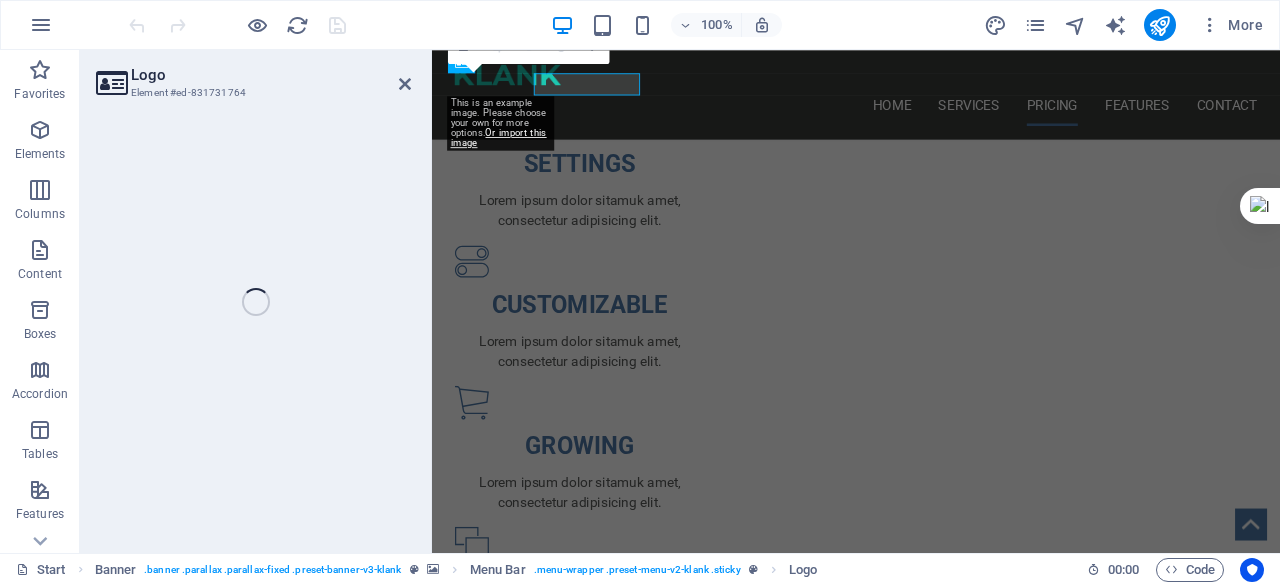 click on "Logo Element #ed-831731764
H1   Banner   Banner   Container   Form button   Horizontal Form   Form   Checkbox   Captcha   Container   H2   Boxes   Container   Boxes   Container   H3   Container   Text   Container   H3   Container   Text   Container   Container   Container   Plans   Container   Container   Text   Container   Text   Spacer   H3   H2   Menu Bar   Menu   Menu Bar   Logo 180 170 160 150 140 130 120 110 100 90 80 70 60 50 40 30 20 10 0 -10 -20 -30 -40 -50 -60 -70 -80 -90 -100 -110 -120 -130 -140 -150 -160 -170 This is an example image. Please choose your own for more options.  Or import this image 0" at bounding box center (680, 301) 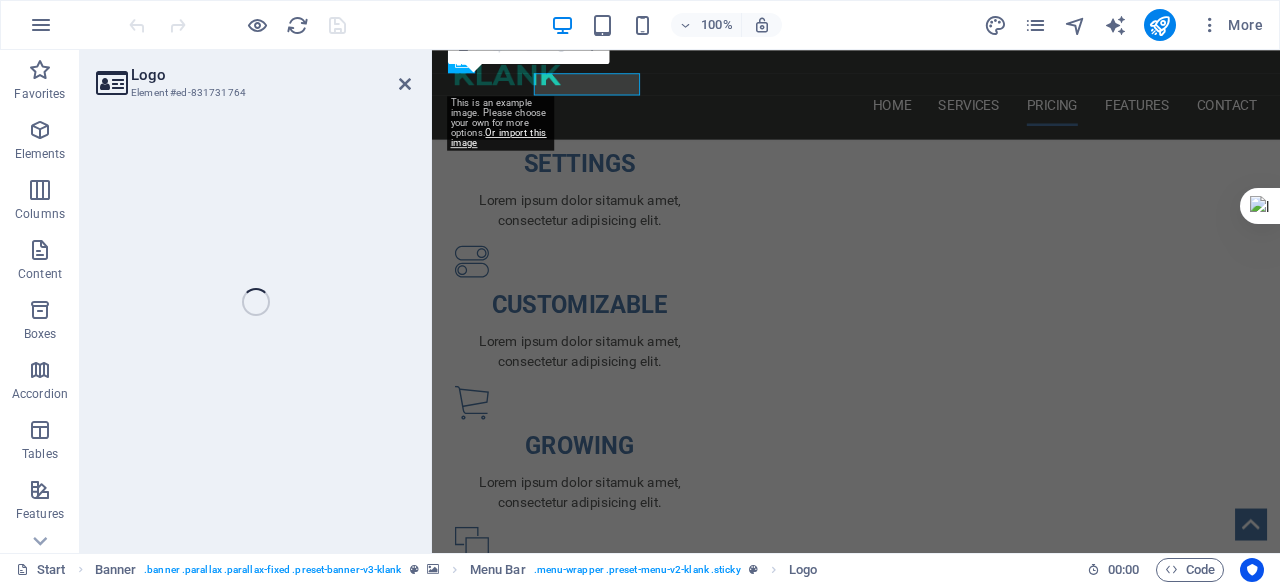 select on "px" 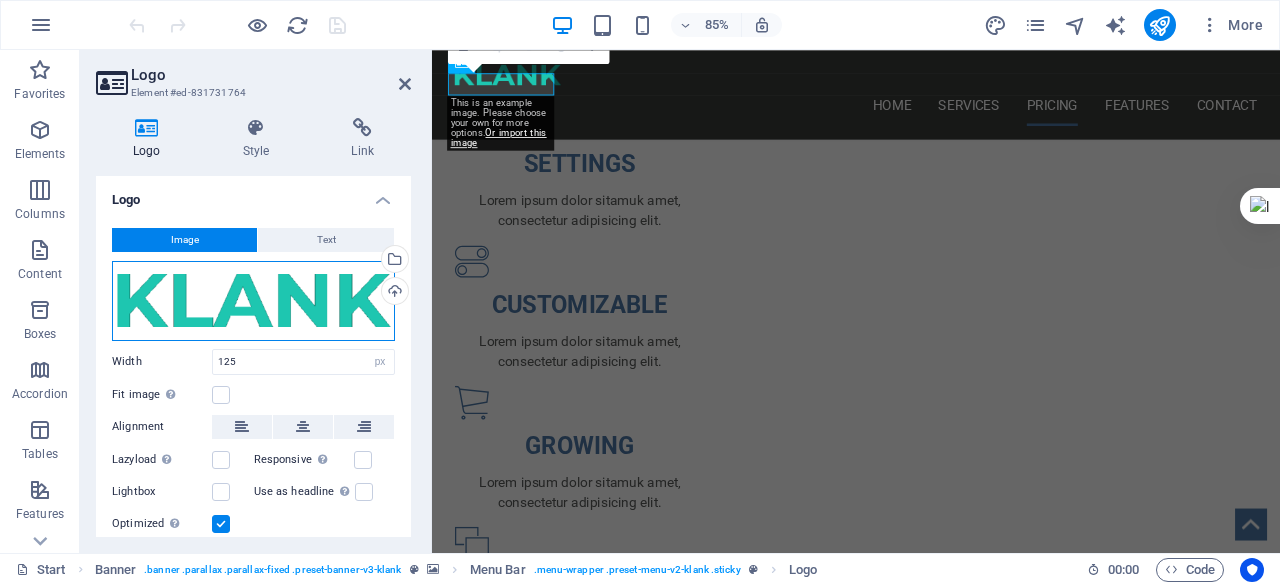 click on "Drag files here, click to choose files or select files from Files or our free stock photos & videos" at bounding box center [253, 301] 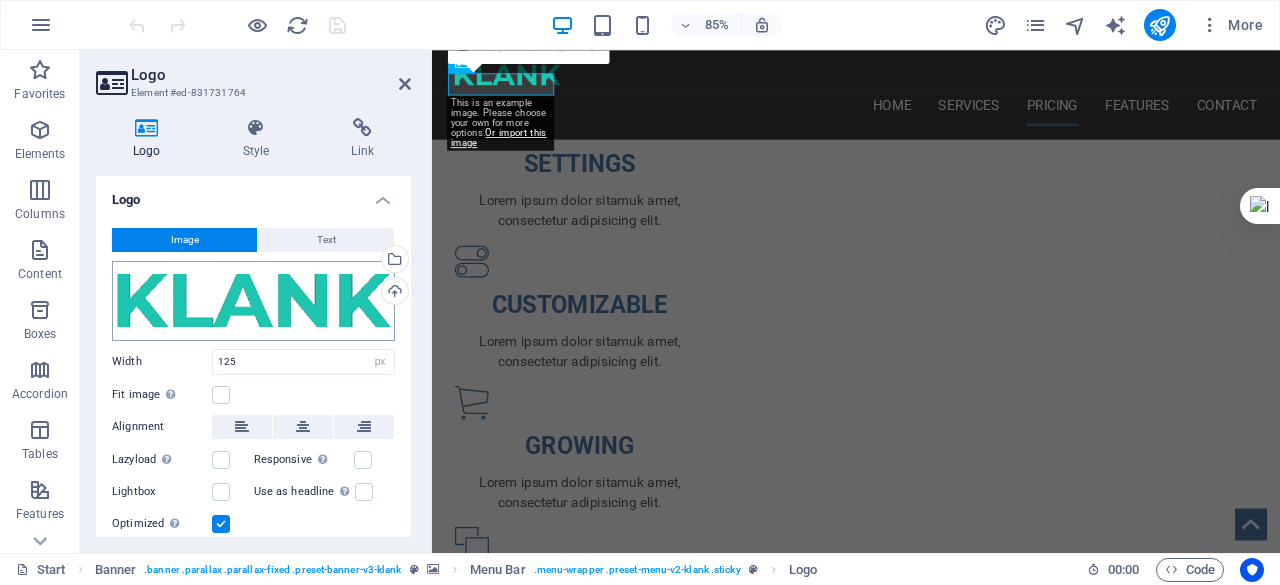 click on "dizmo.shop Start Favorites Elements Columns Content Boxes Accordion Tables Features Images Slider Header Footer Forms Marketing Collections Logo Element #ed-831731764 Logo Style Link Logo Image Text Drag files here, click to choose files or select files from Files or our free stock photos & videos Select files from the file manager, stock photos, or upload file(s) Upload Width 125 Default auto px rem % em vh vw Fit image Automatically fit image to a fixed width and height Height Default auto px Alignment Lazyload Loading images after the page loads improves page speed. Responsive Automatically load retina image and smartphone optimized sizes. Lightbox Use as headline The image will be wrapped in an H1 headline tag. Useful for giving alternative text the weight of an H1 headline, e.g. for the logo. Leave unchecked if uncertain. Optimized Images are compressed to improve page speed. Position Direction Custom X offset 50 px rem % vh" at bounding box center [640, 292] 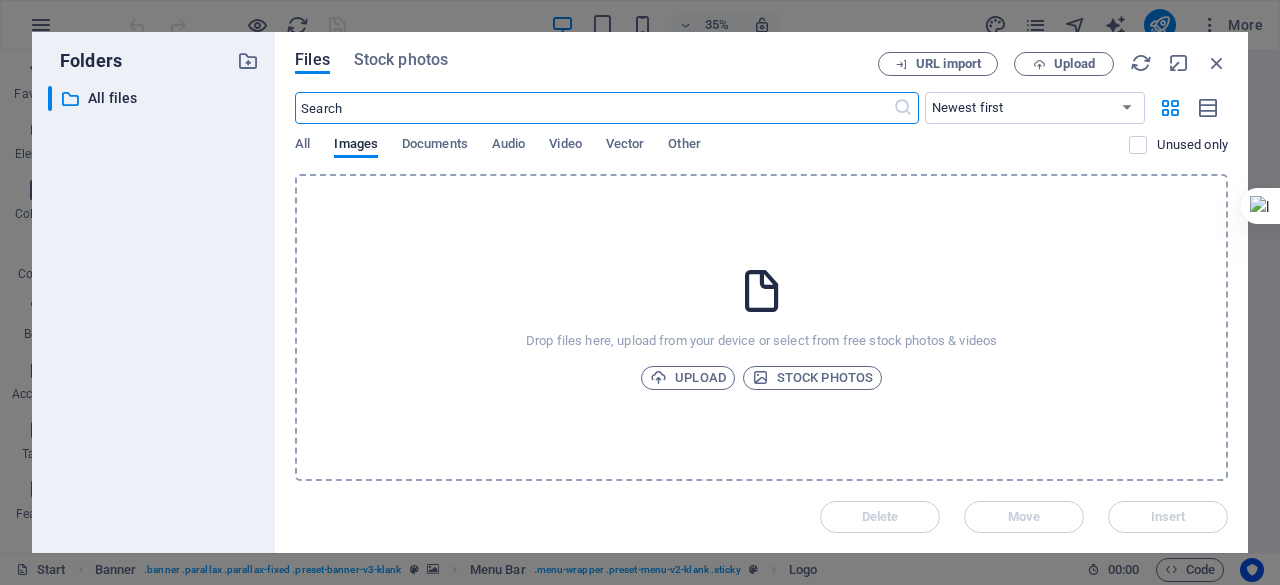 scroll, scrollTop: 1960, scrollLeft: 0, axis: vertical 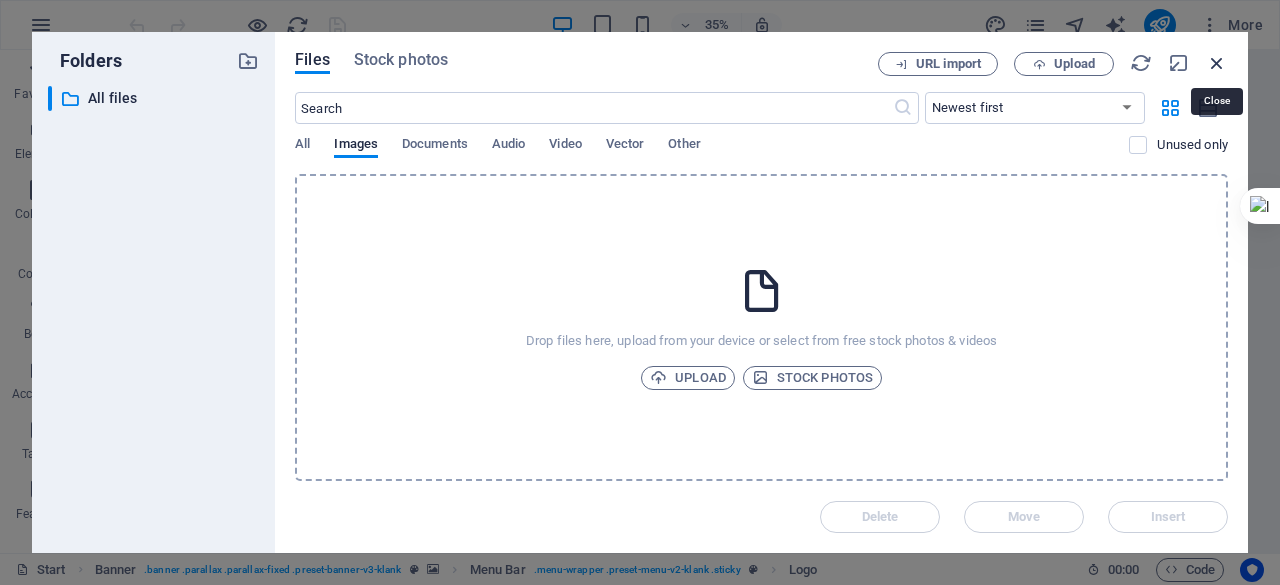 click at bounding box center [1217, 63] 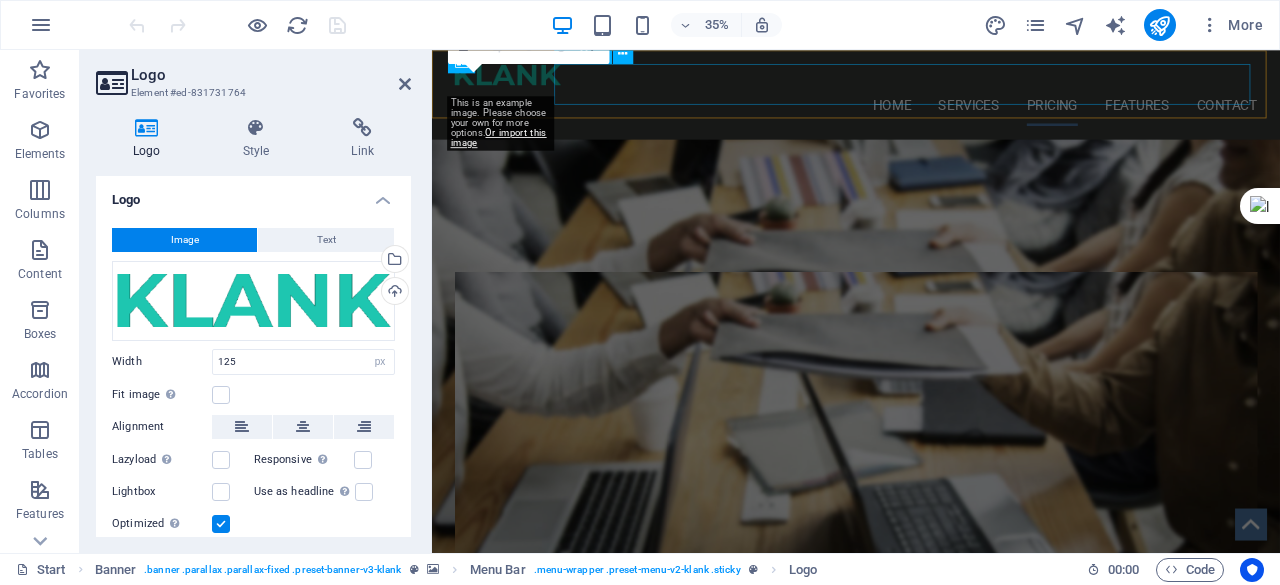 scroll, scrollTop: 1220, scrollLeft: 0, axis: vertical 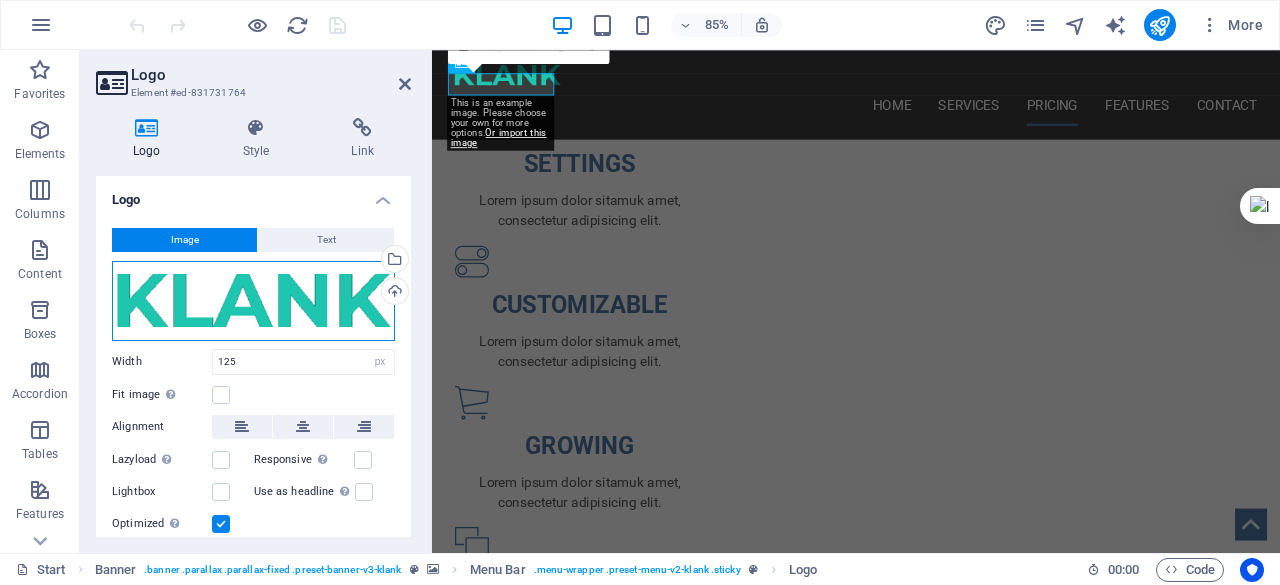 click on "Drag files here, click to choose files or select files from Files or our free stock photos & videos" at bounding box center [253, 301] 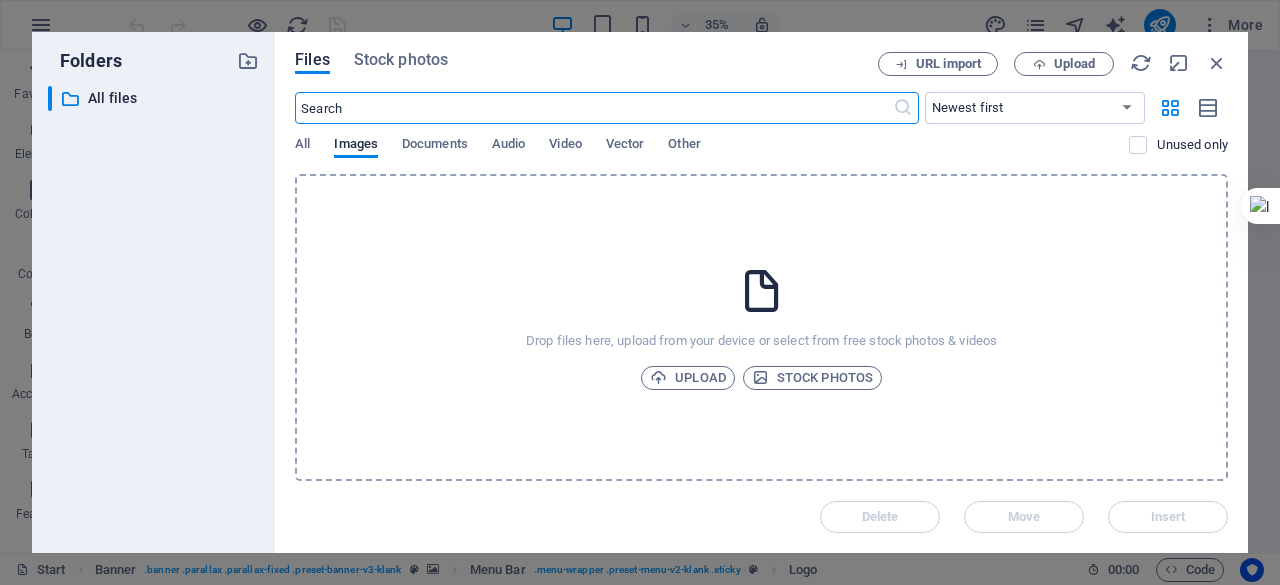 scroll, scrollTop: 1960, scrollLeft: 0, axis: vertical 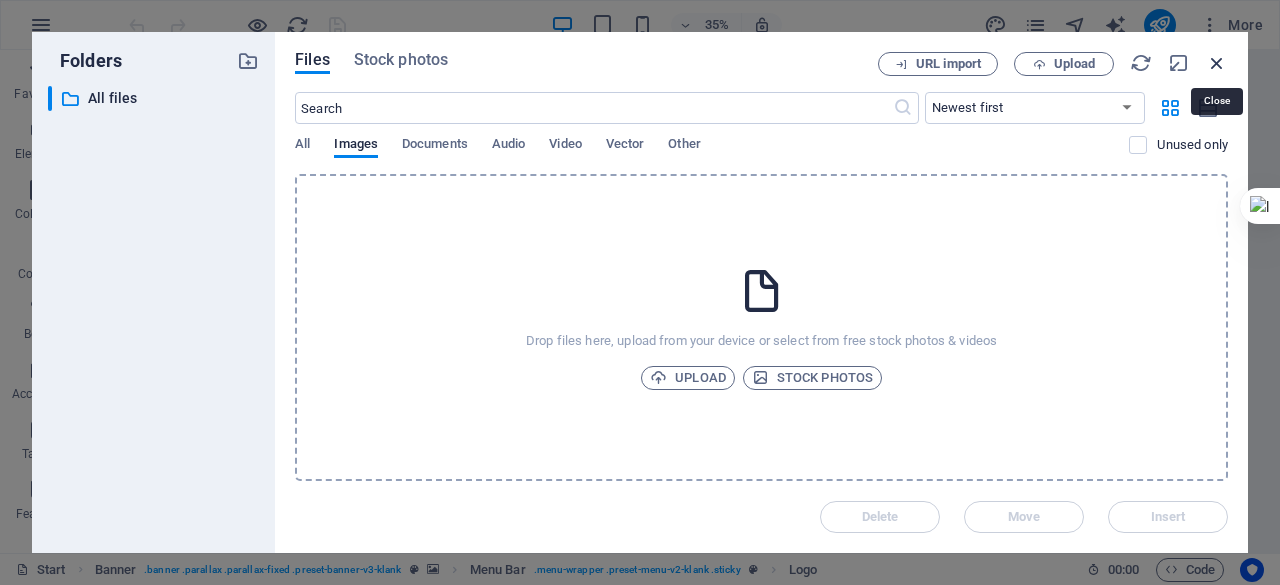click at bounding box center [1217, 63] 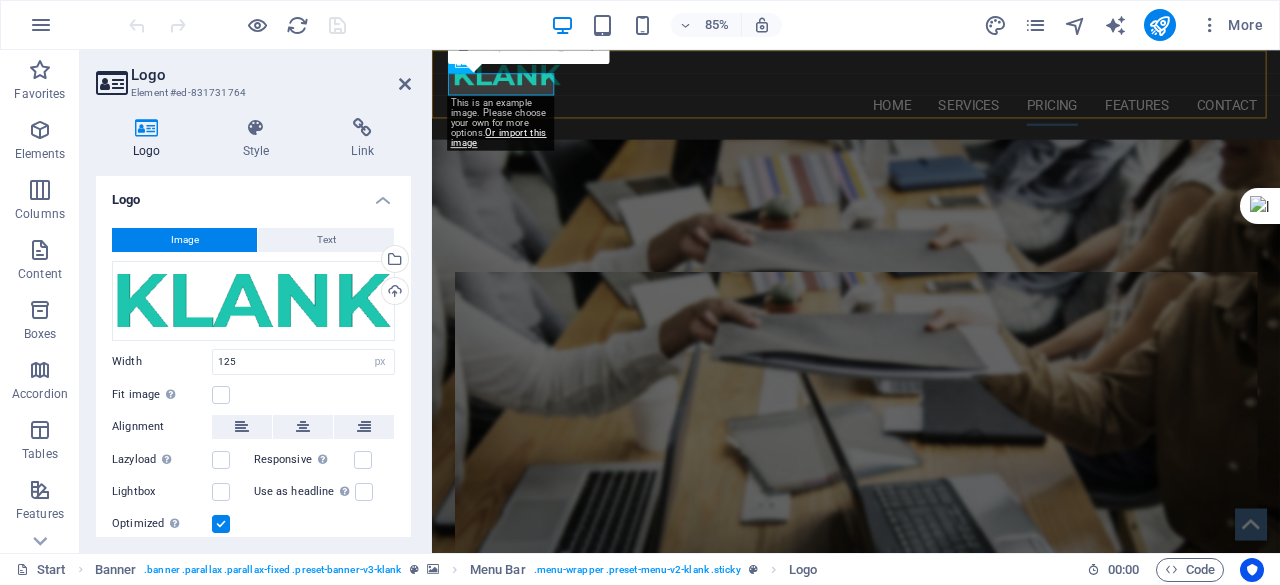 scroll, scrollTop: 1220, scrollLeft: 0, axis: vertical 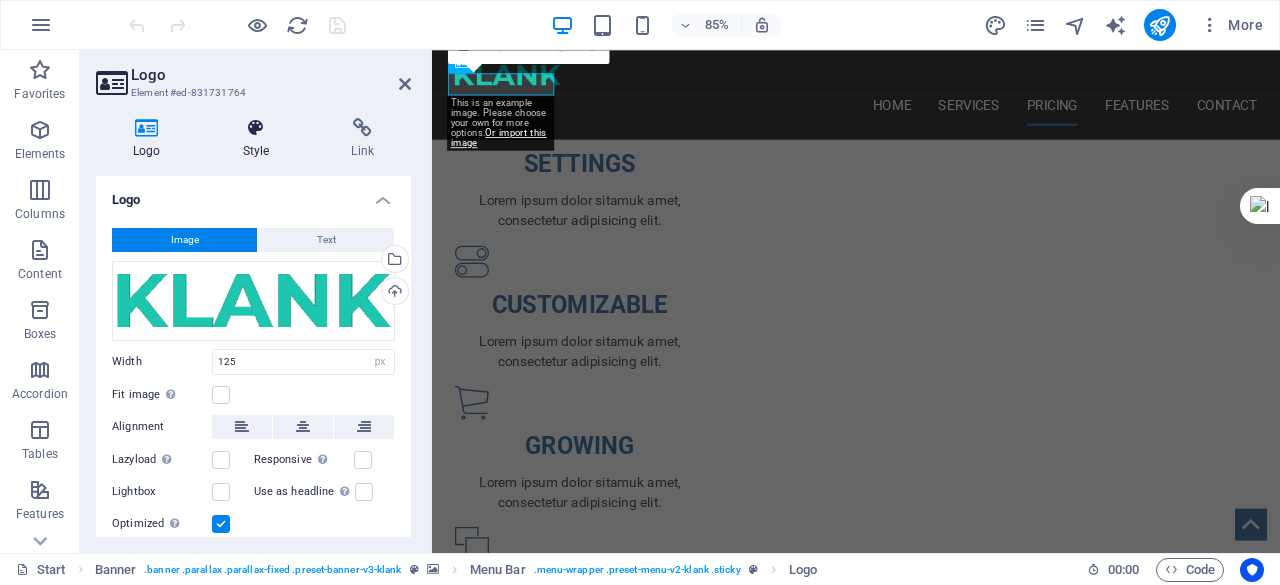click on "Style" at bounding box center [260, 139] 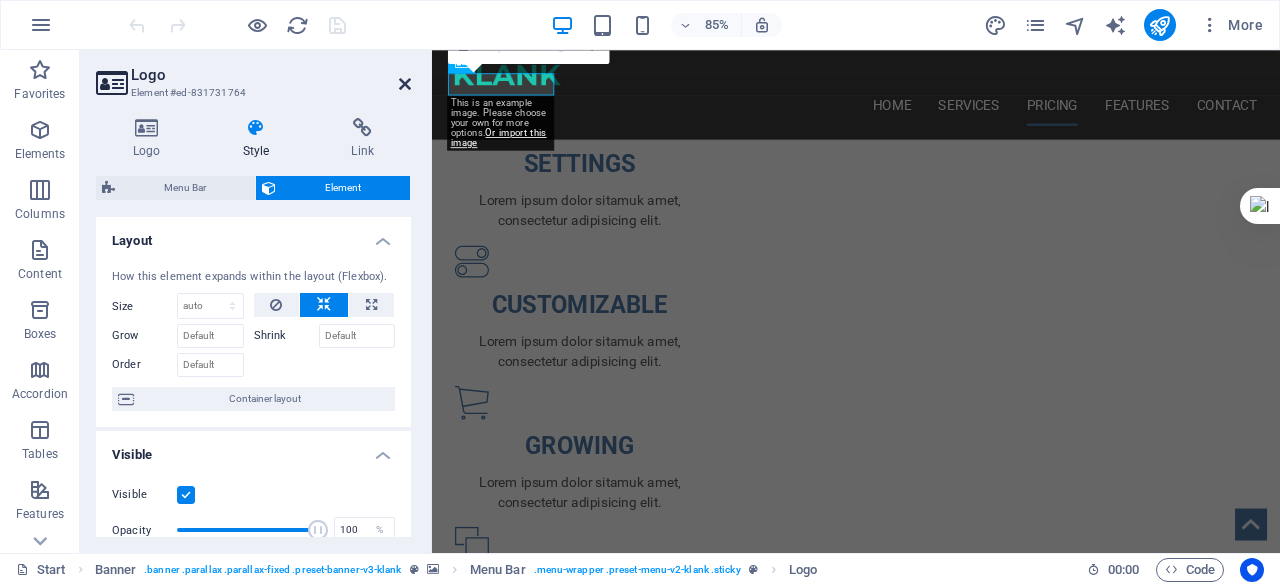 click at bounding box center [405, 84] 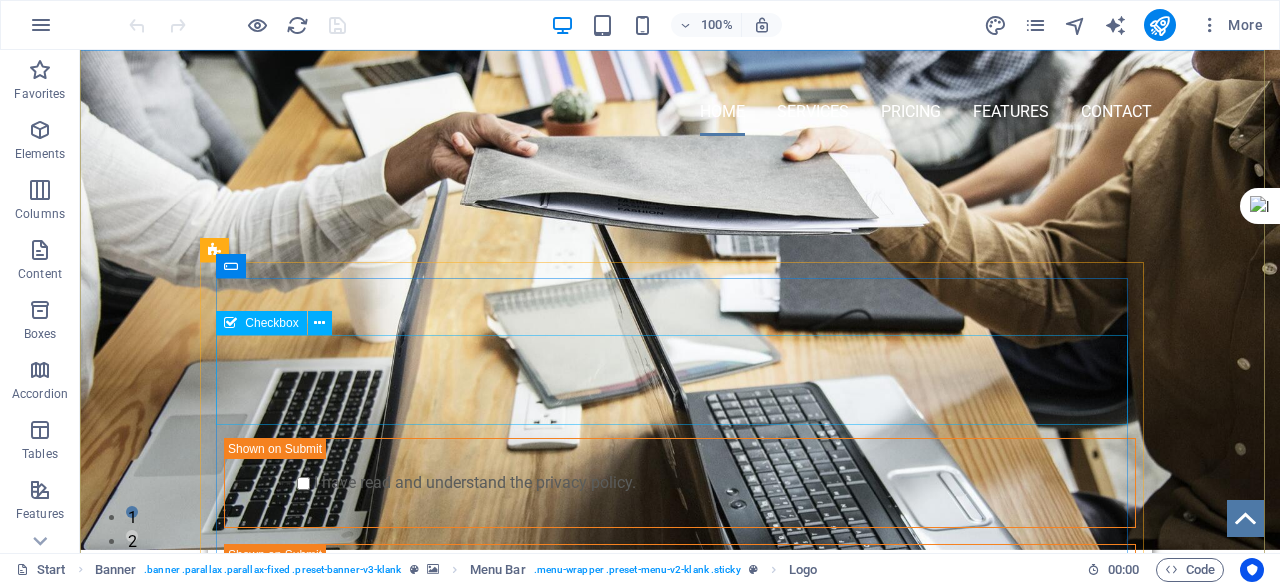 scroll, scrollTop: 0, scrollLeft: 0, axis: both 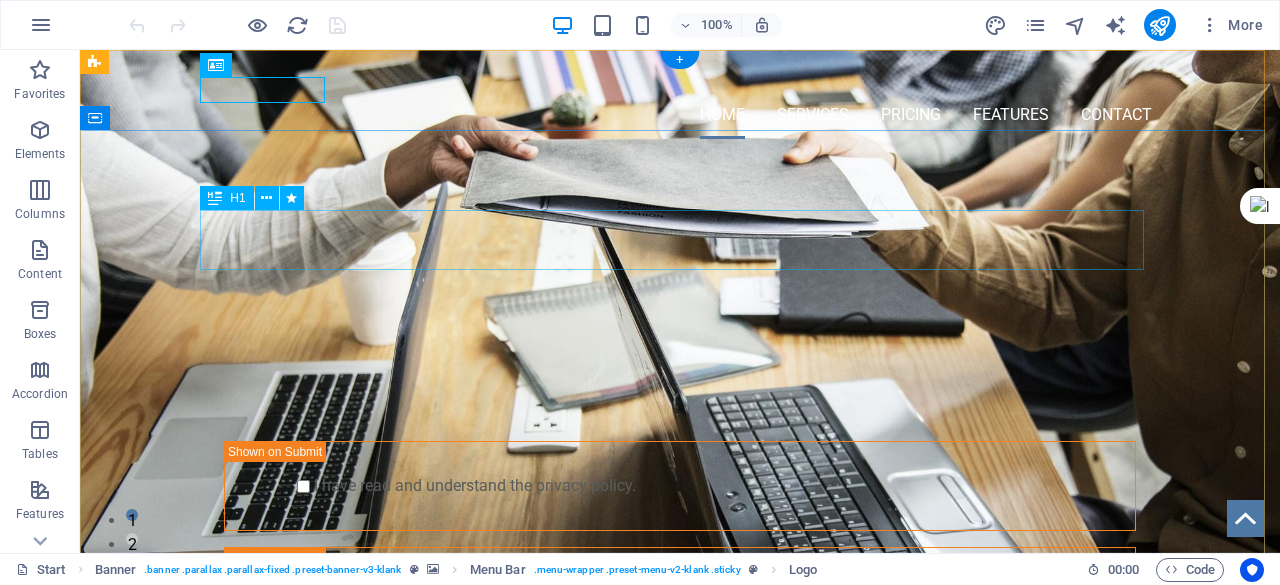 click on "PROFESSIONAL LEAD TOOL" at bounding box center [680, 265] 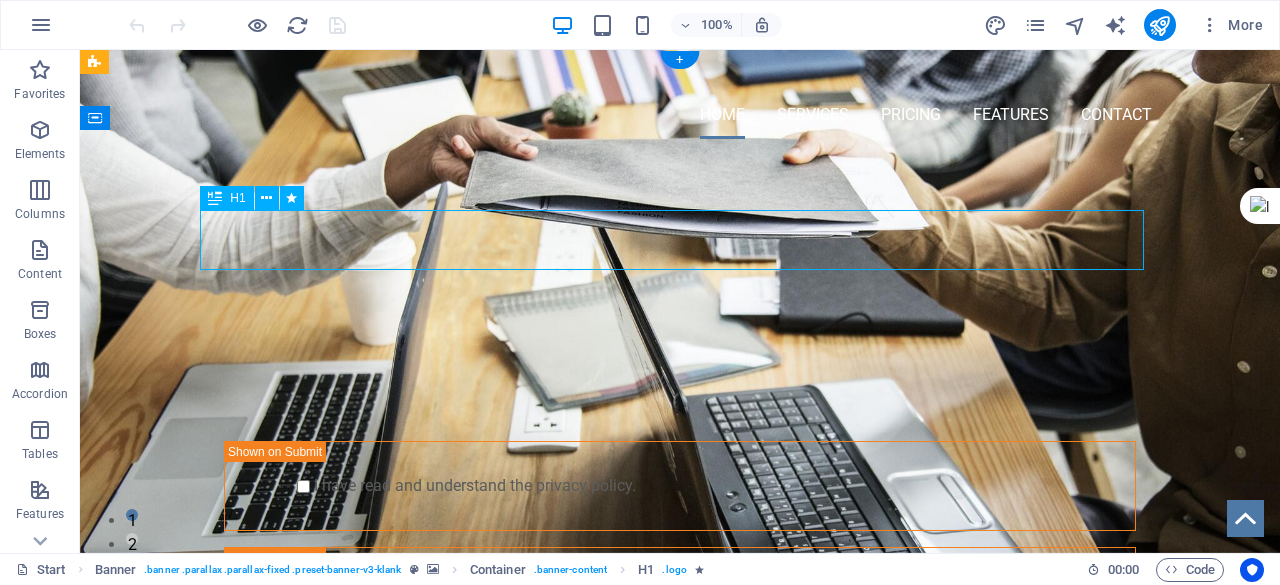 click on "PROFESSIONAL LEAD TOOL" at bounding box center (680, 265) 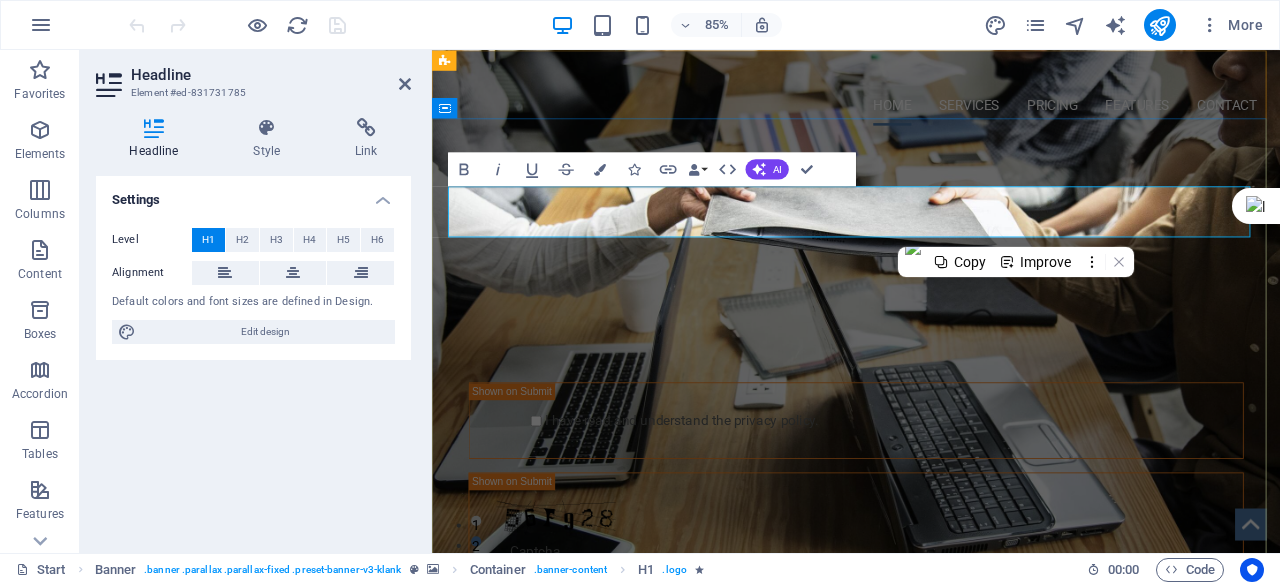 click on "PROFESSIONAL LEAD TOOL" at bounding box center (931, 265) 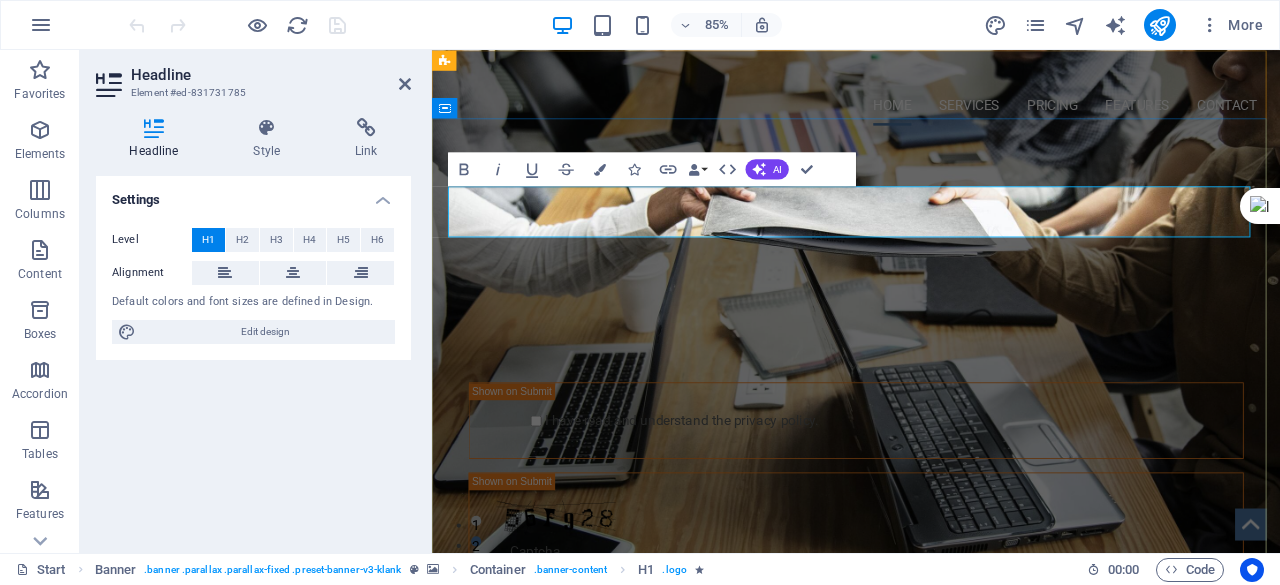 type 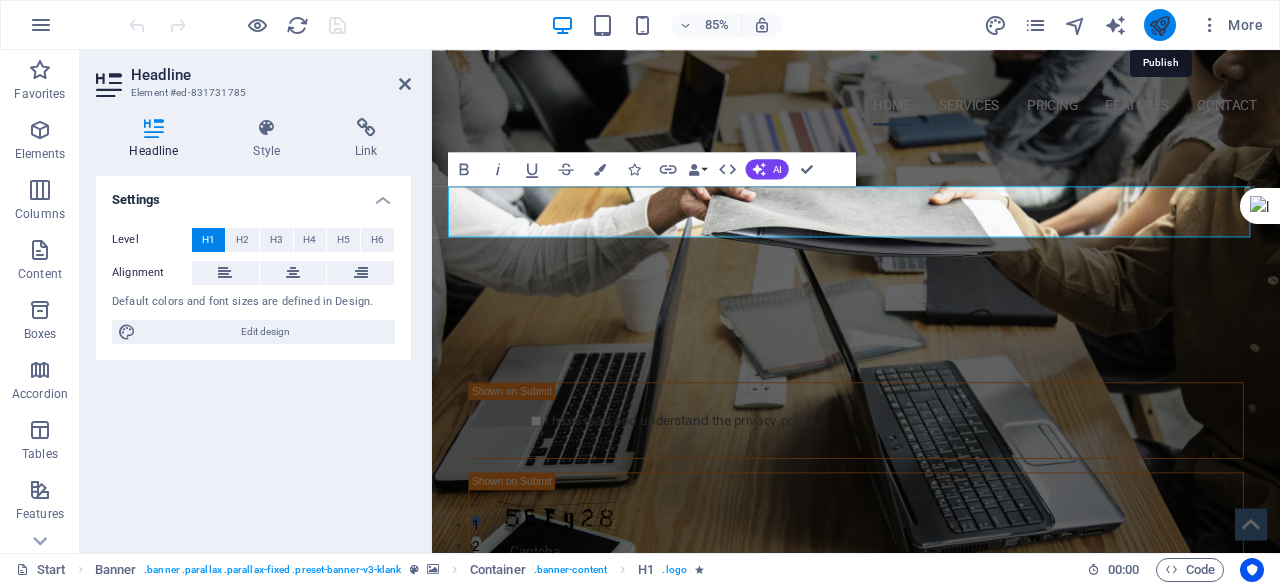 click at bounding box center (1159, 25) 